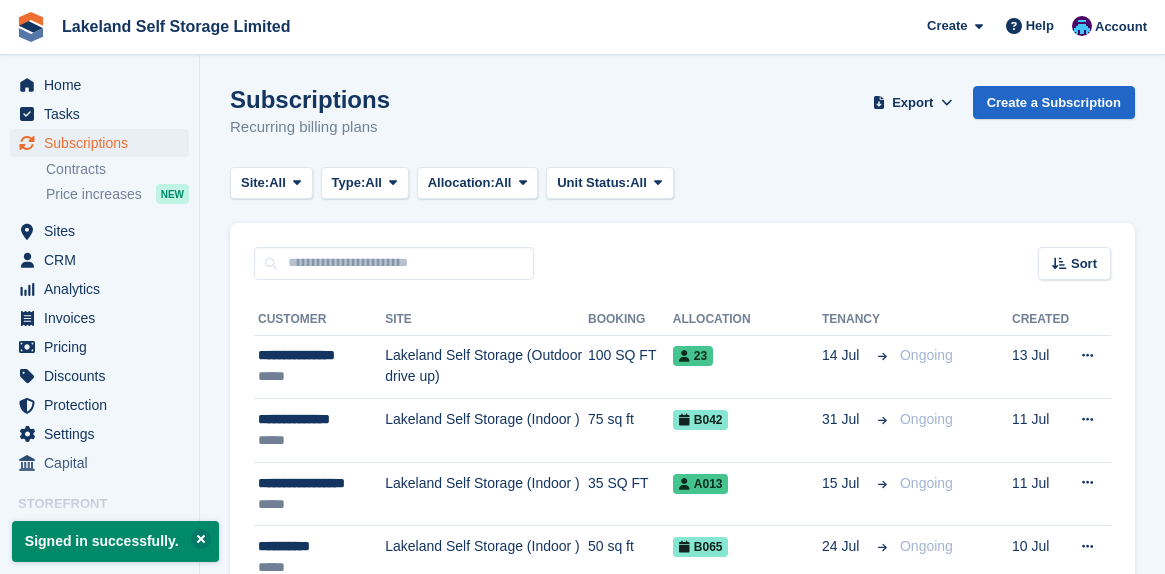 scroll, scrollTop: 0, scrollLeft: 0, axis: both 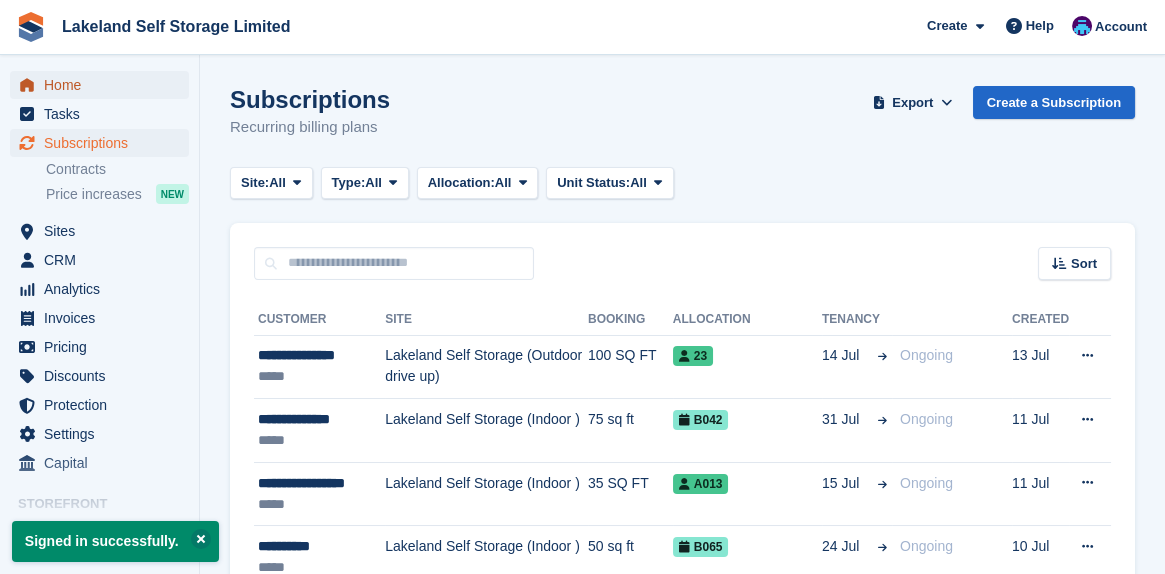 click on "Home" at bounding box center (104, 85) 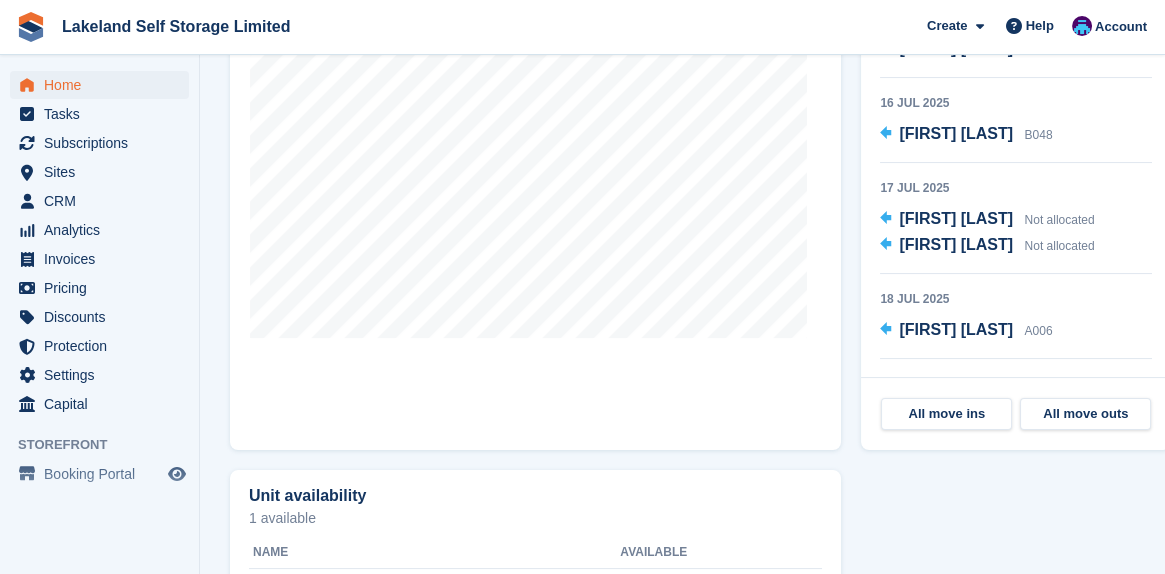 scroll, scrollTop: 1000, scrollLeft: 0, axis: vertical 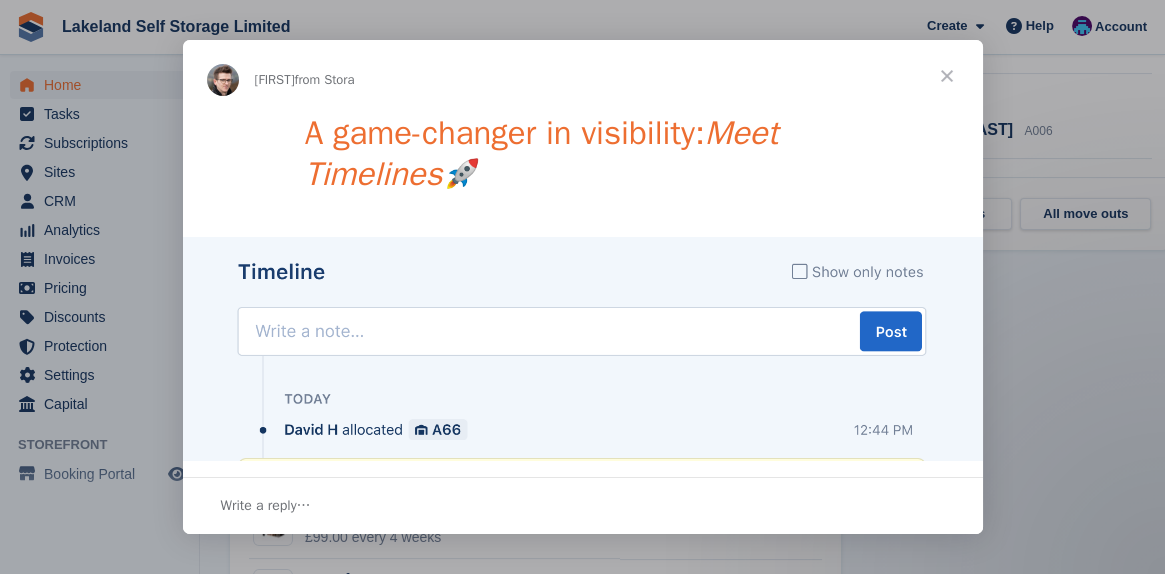 drag, startPoint x: 418, startPoint y: 401, endPoint x: 574, endPoint y: 462, distance: 167.50224 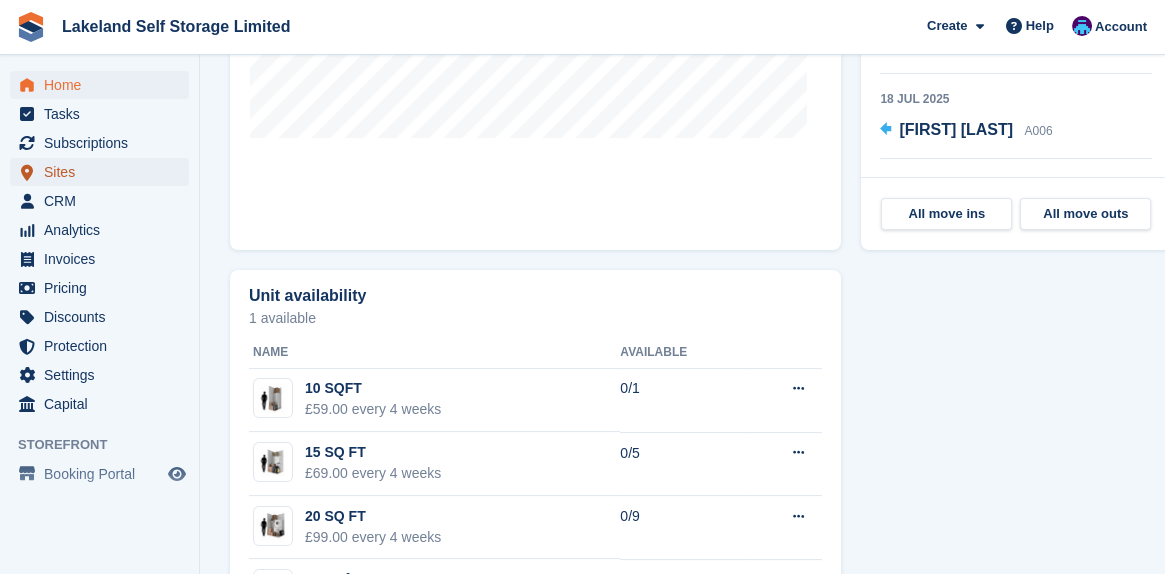 click on "Sites" at bounding box center (104, 172) 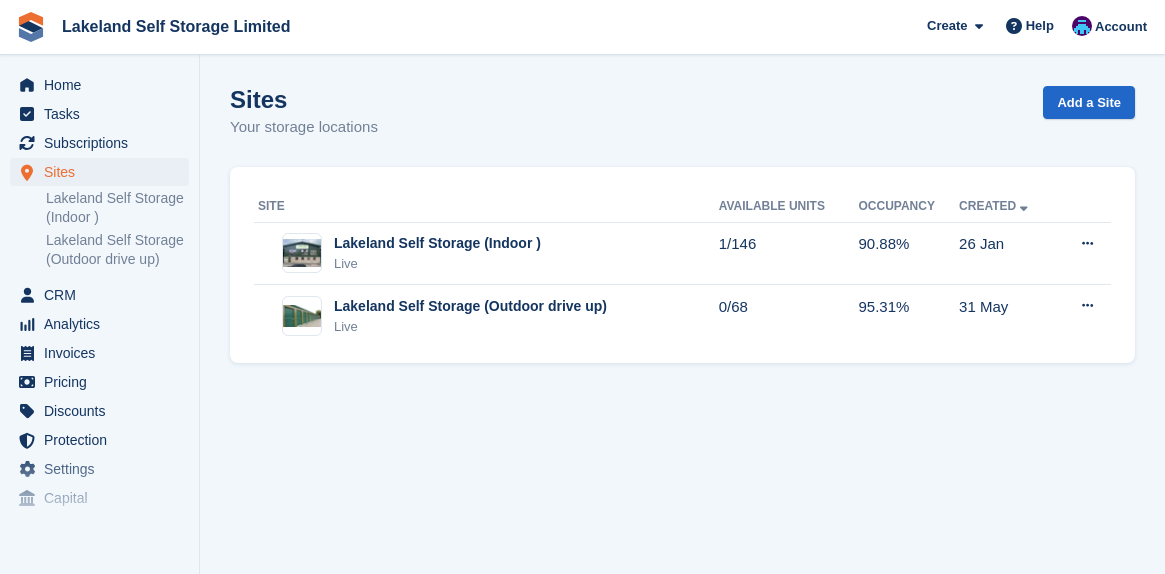 scroll, scrollTop: 0, scrollLeft: 0, axis: both 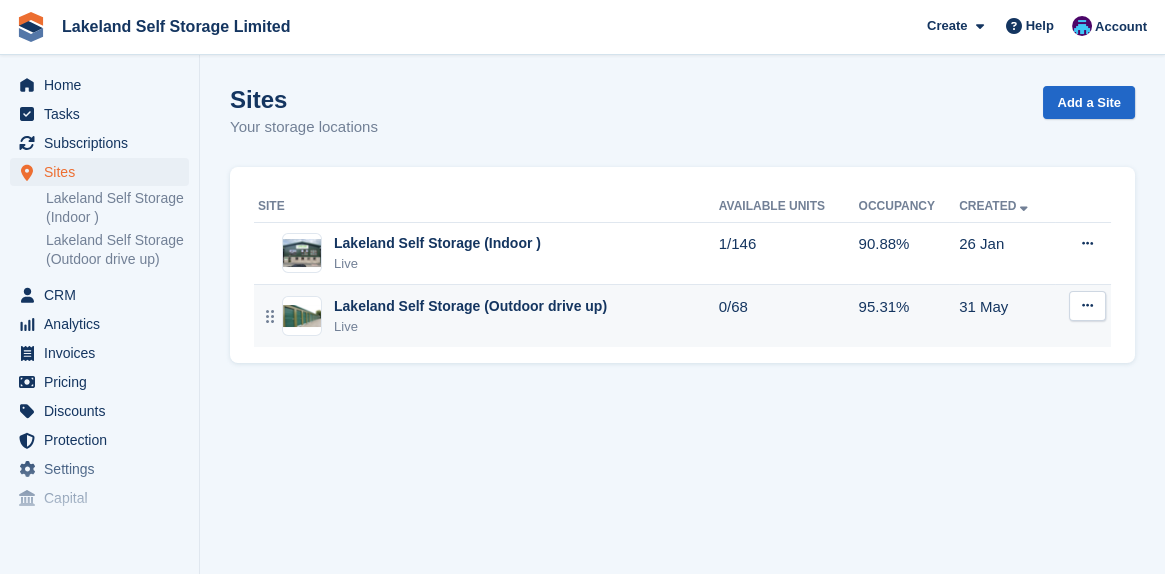 click on "Lakeland Self Storage (Outdoor drive up)" at bounding box center [470, 306] 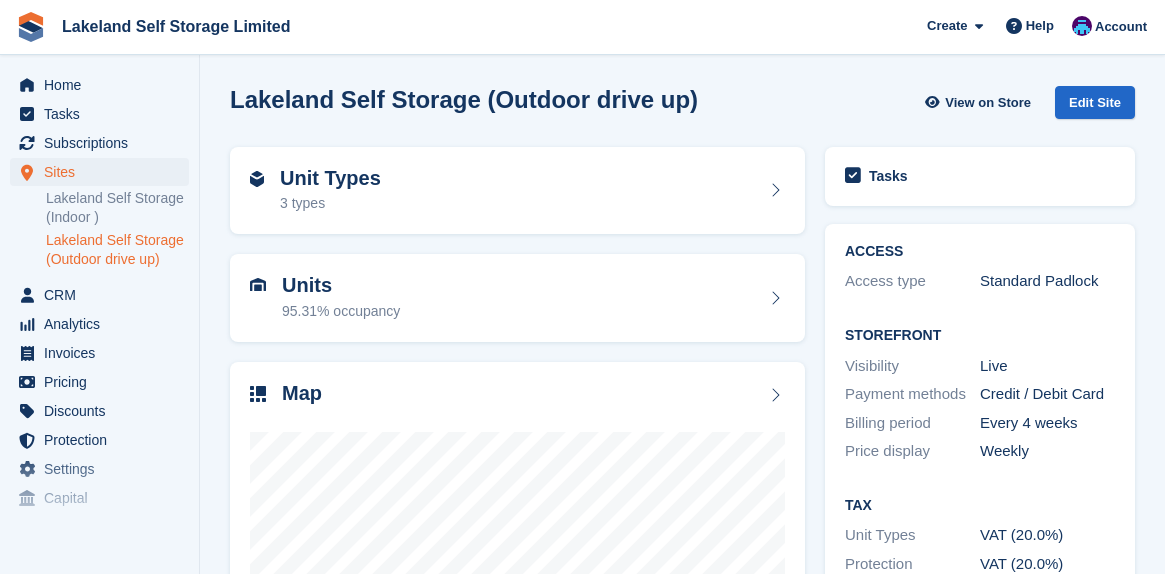 scroll, scrollTop: 0, scrollLeft: 0, axis: both 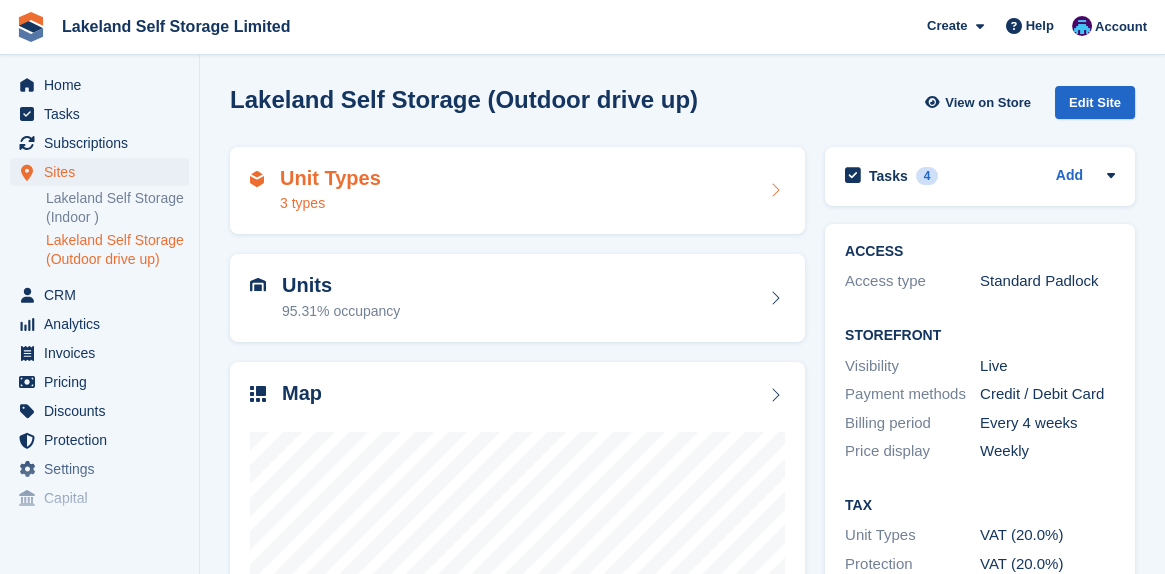 click on "Unit Types
3 types" at bounding box center [517, 191] 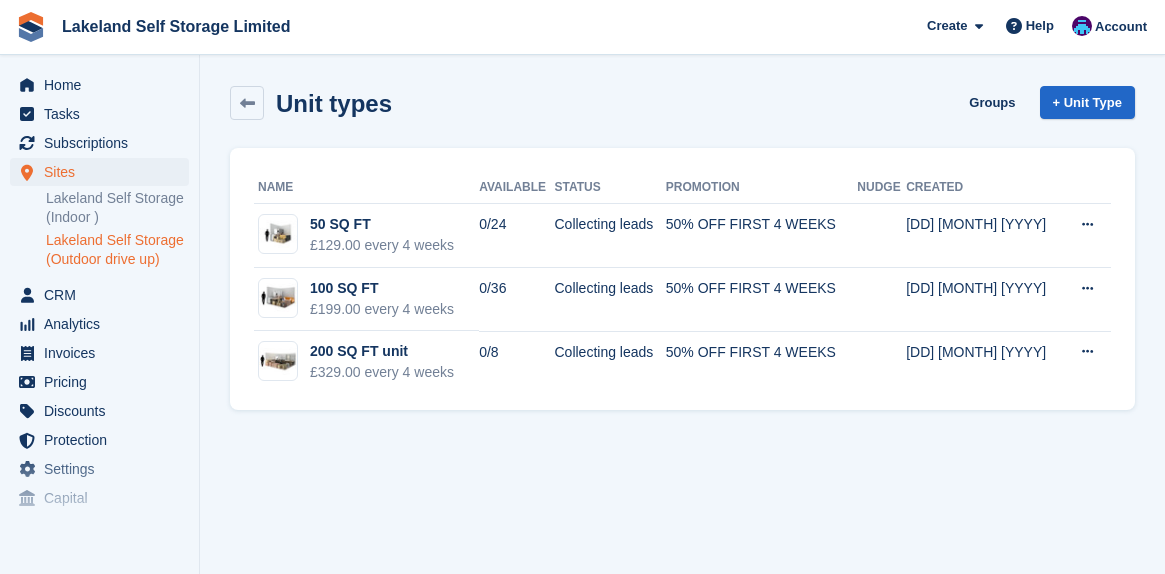scroll, scrollTop: 0, scrollLeft: 0, axis: both 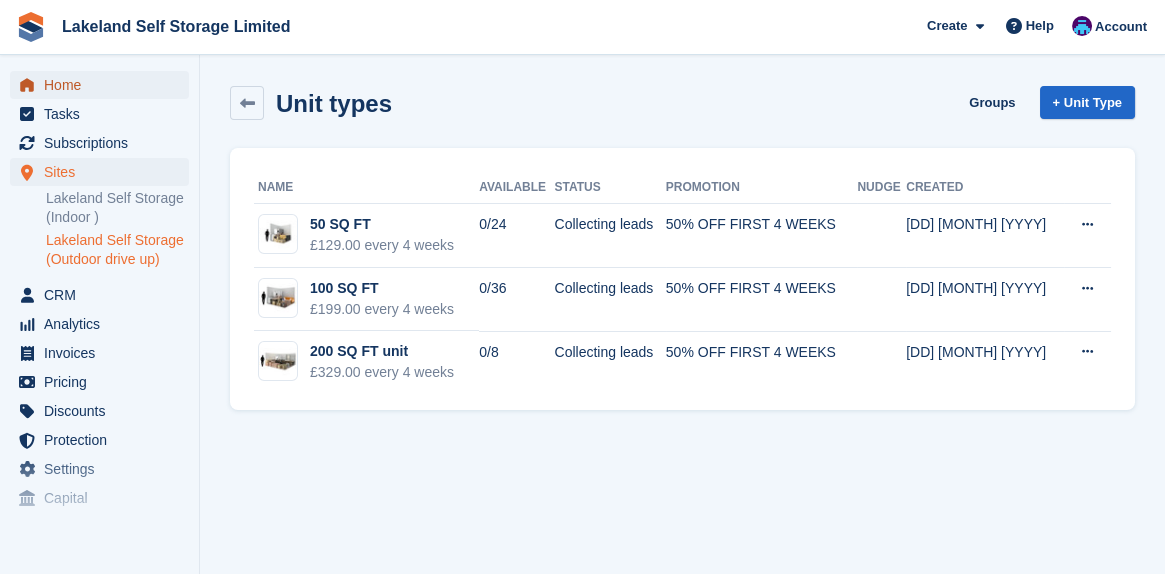 click on "Home" at bounding box center (104, 85) 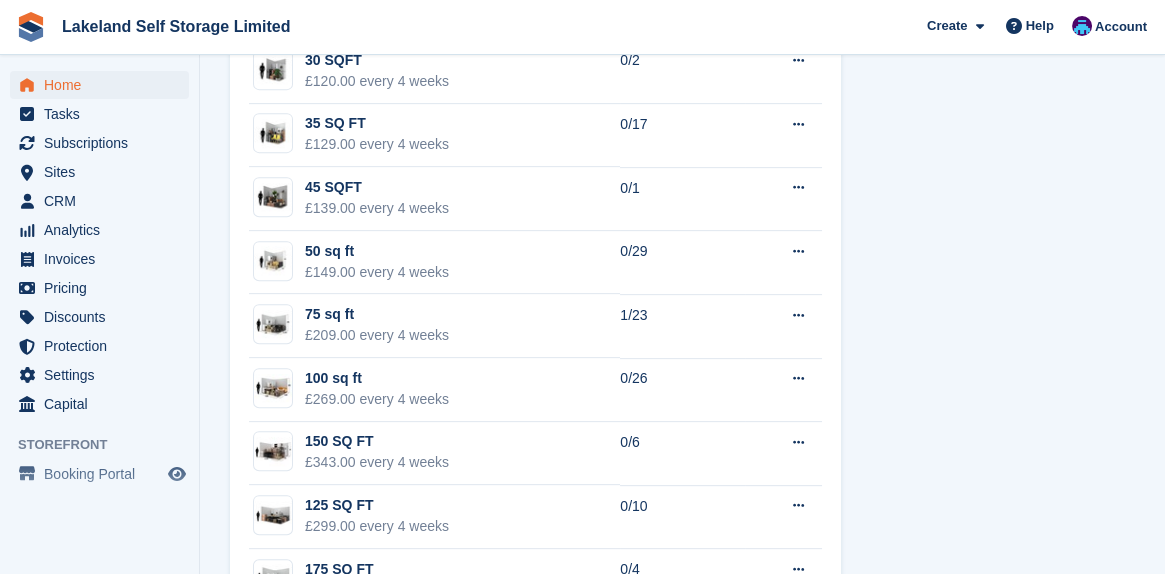 scroll, scrollTop: 1600, scrollLeft: 0, axis: vertical 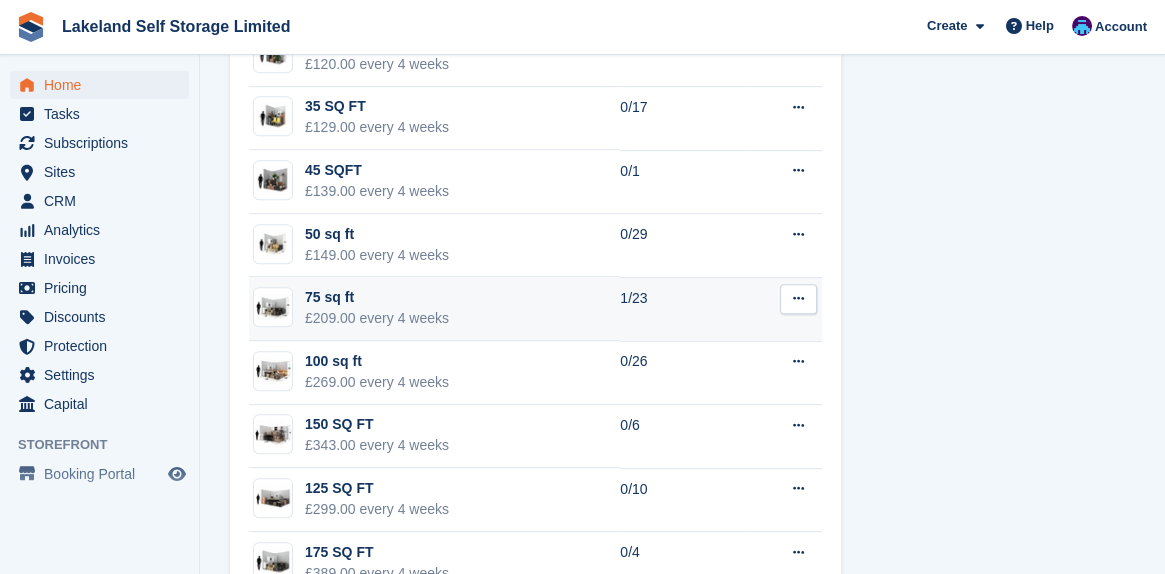 click on "75 sq ft" at bounding box center [377, 297] 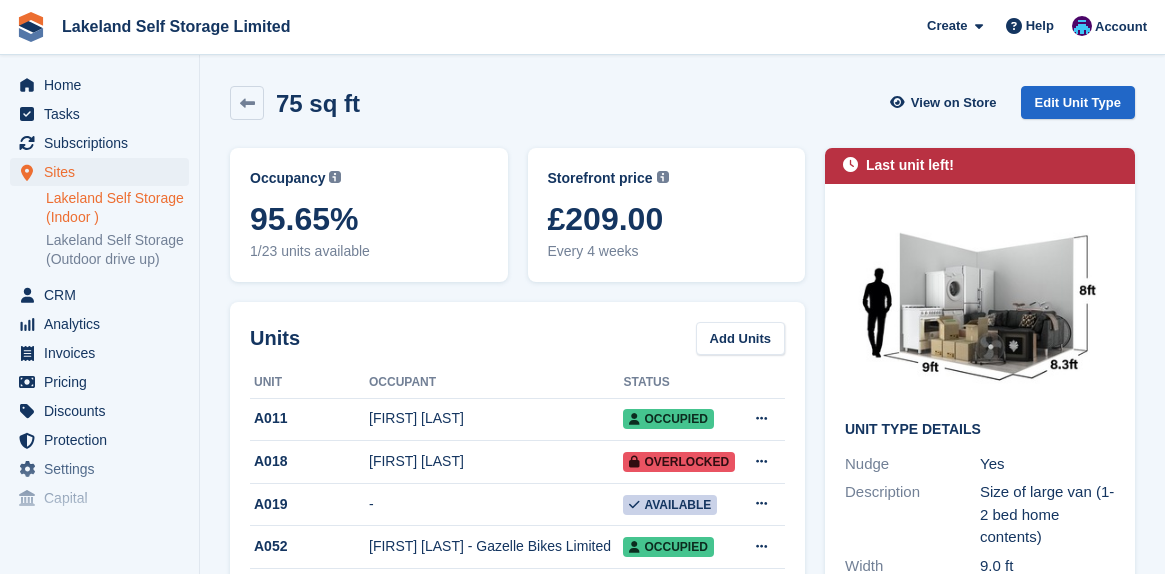 scroll, scrollTop: 0, scrollLeft: 0, axis: both 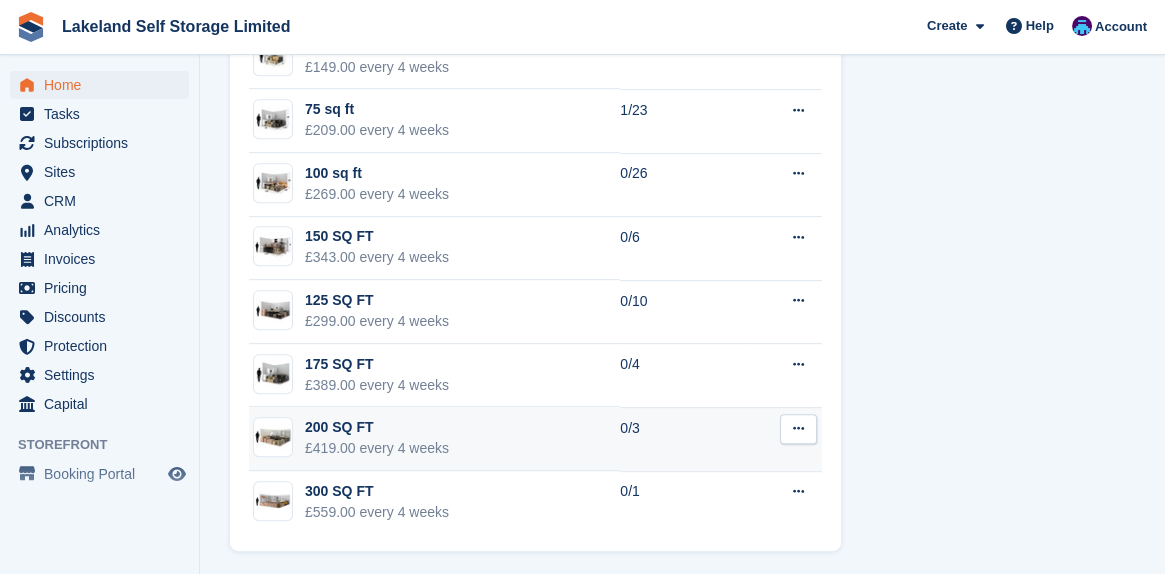 click on "200 SQ FT" at bounding box center [377, 427] 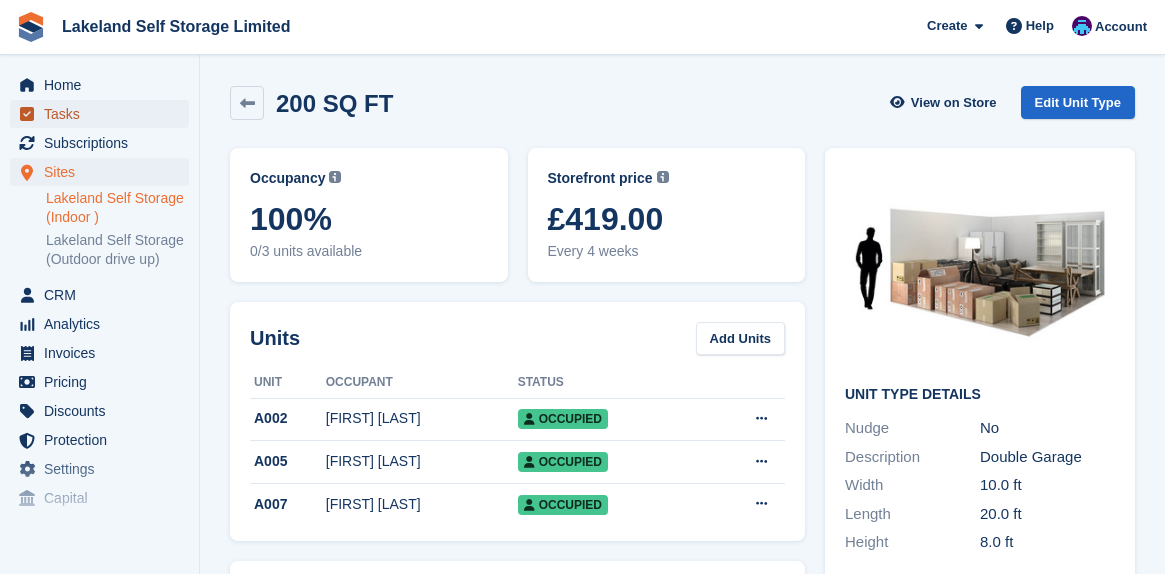 drag, startPoint x: 0, startPoint y: 0, endPoint x: 61, endPoint y: 117, distance: 131.94696 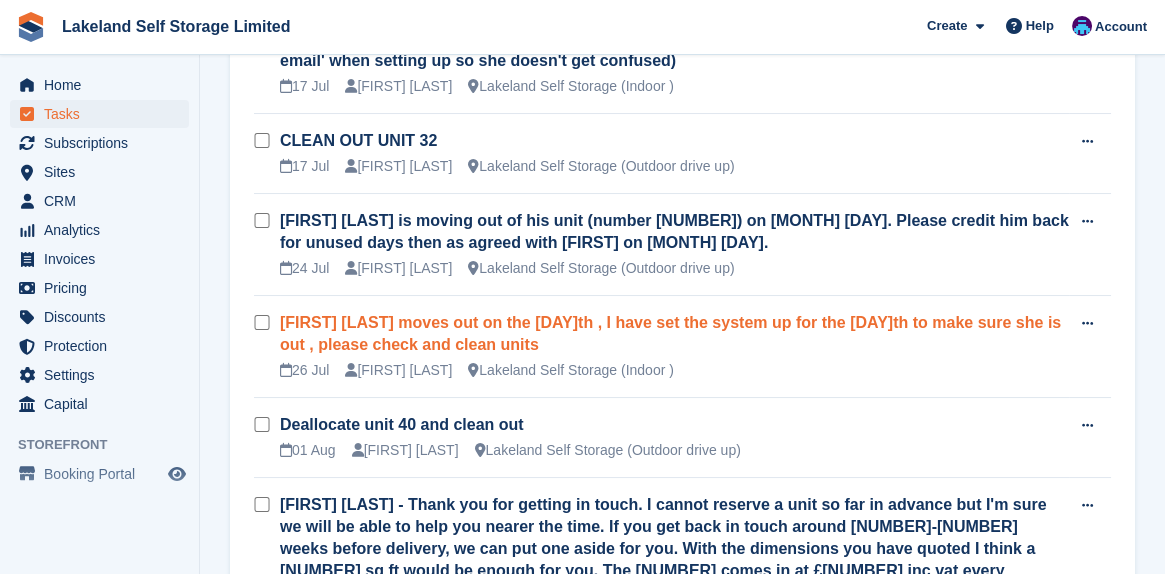 scroll, scrollTop: 0, scrollLeft: 0, axis: both 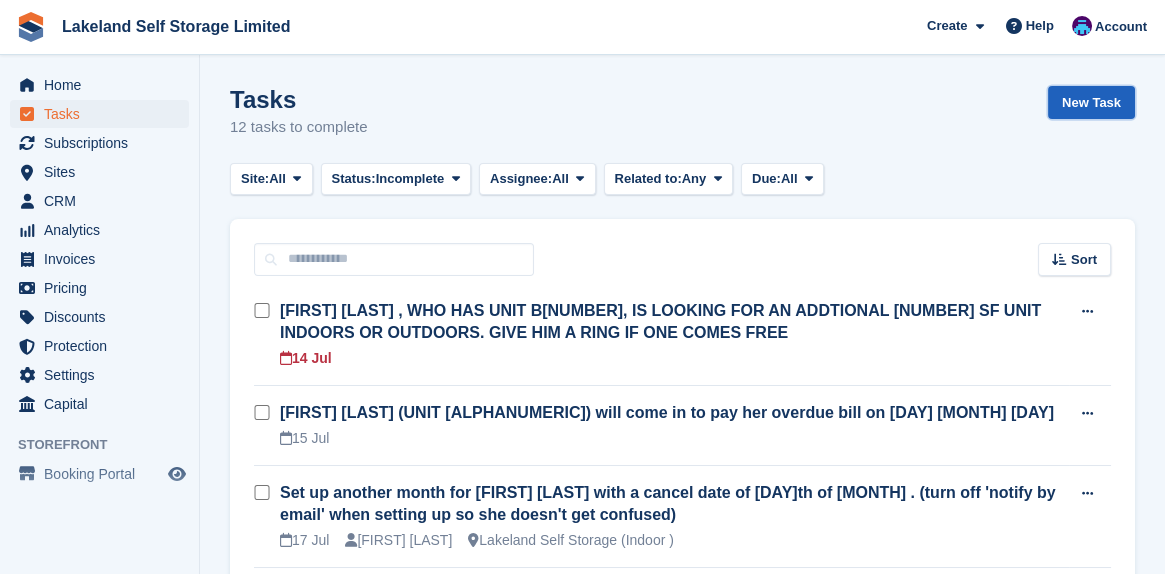 click on "New Task" at bounding box center [1091, 102] 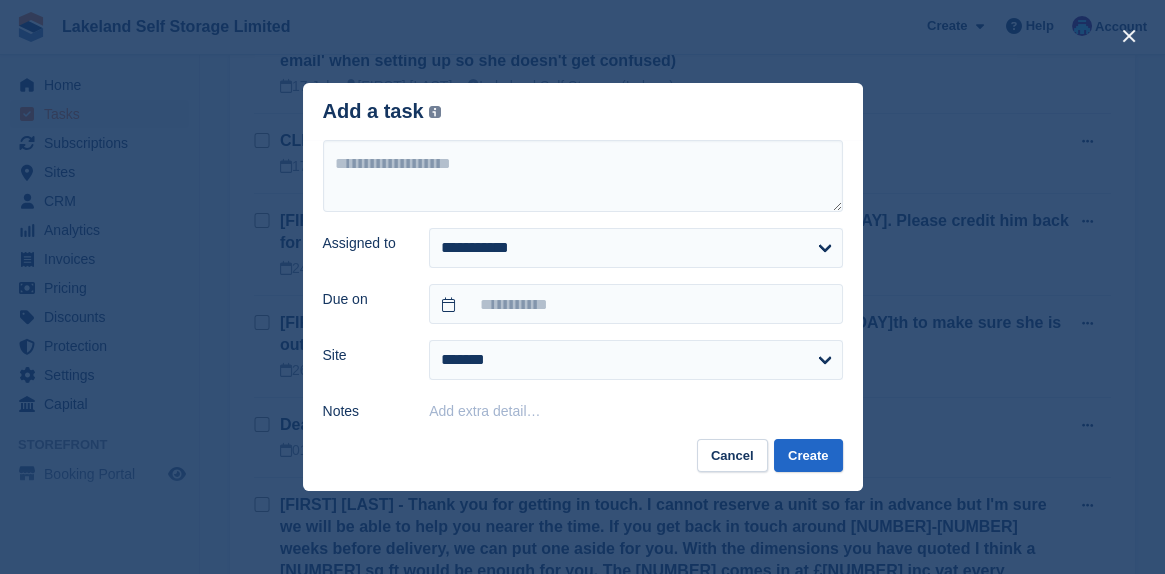 scroll, scrollTop: 909, scrollLeft: 0, axis: vertical 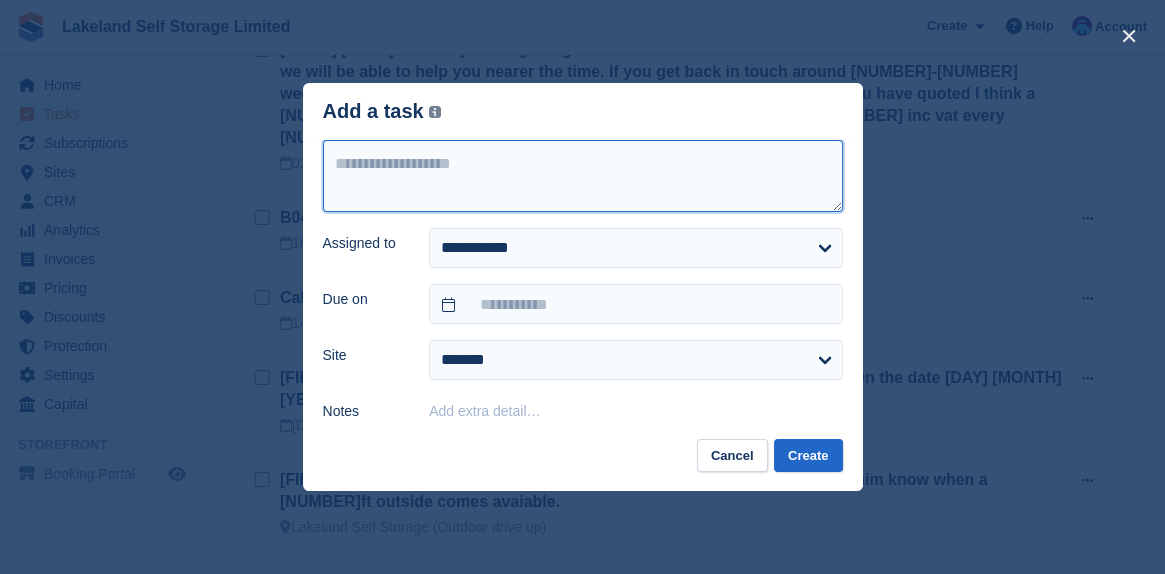 click at bounding box center [583, 176] 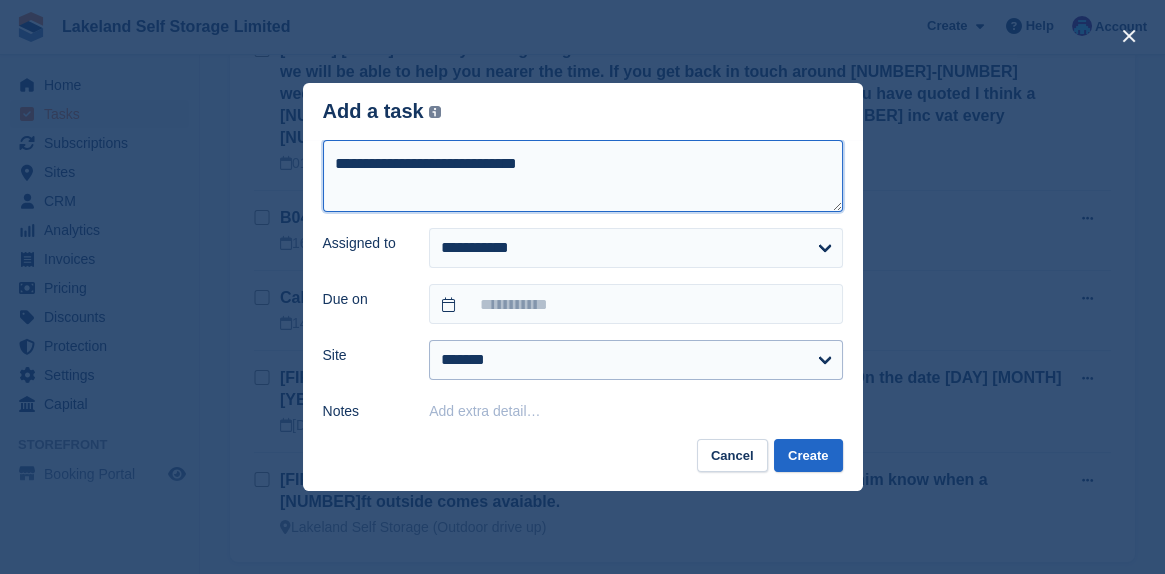 type on "**********" 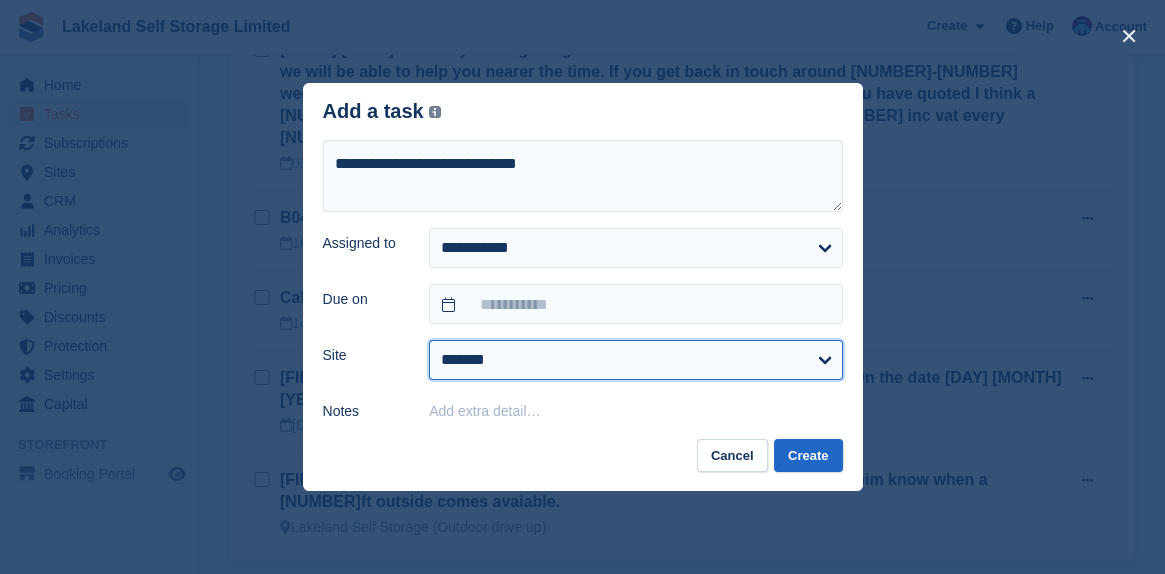 click on "**********" at bounding box center [635, 360] 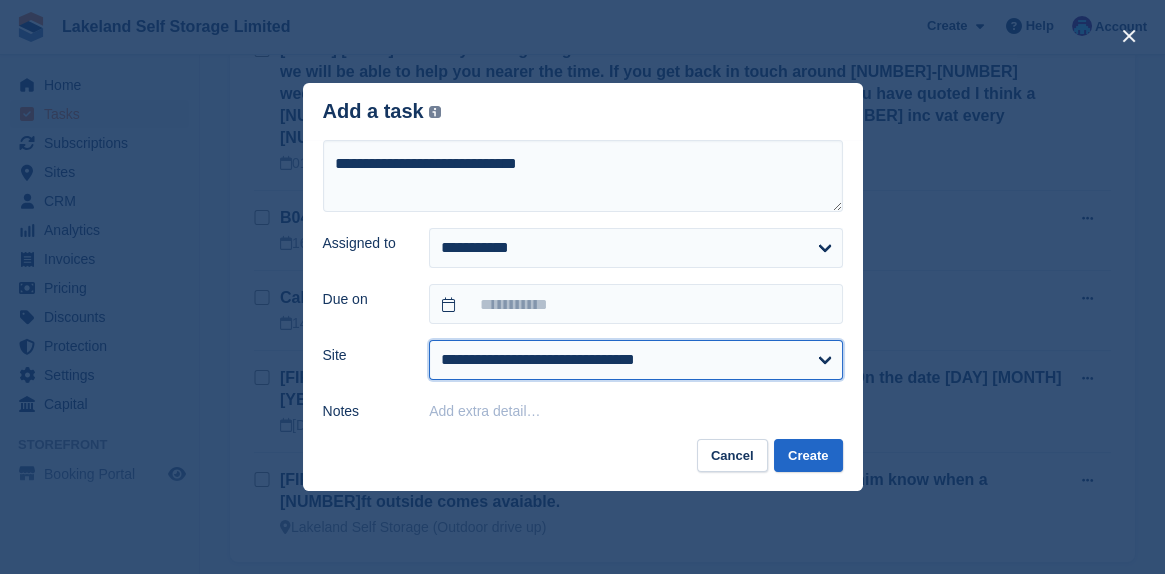 click on "**********" at bounding box center [635, 360] 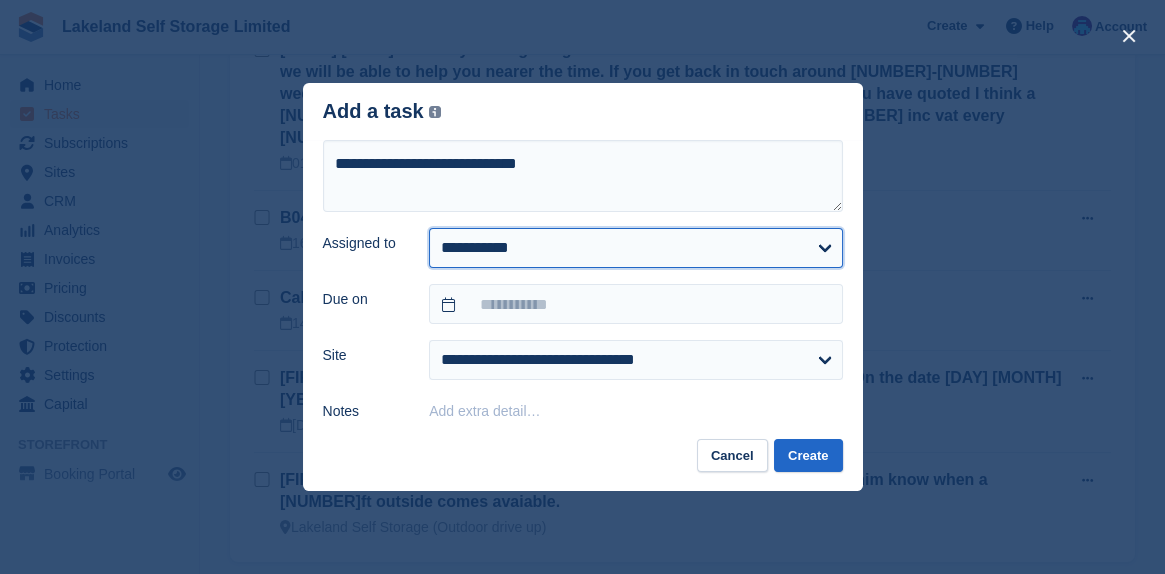 click on "**********" at bounding box center [635, 248] 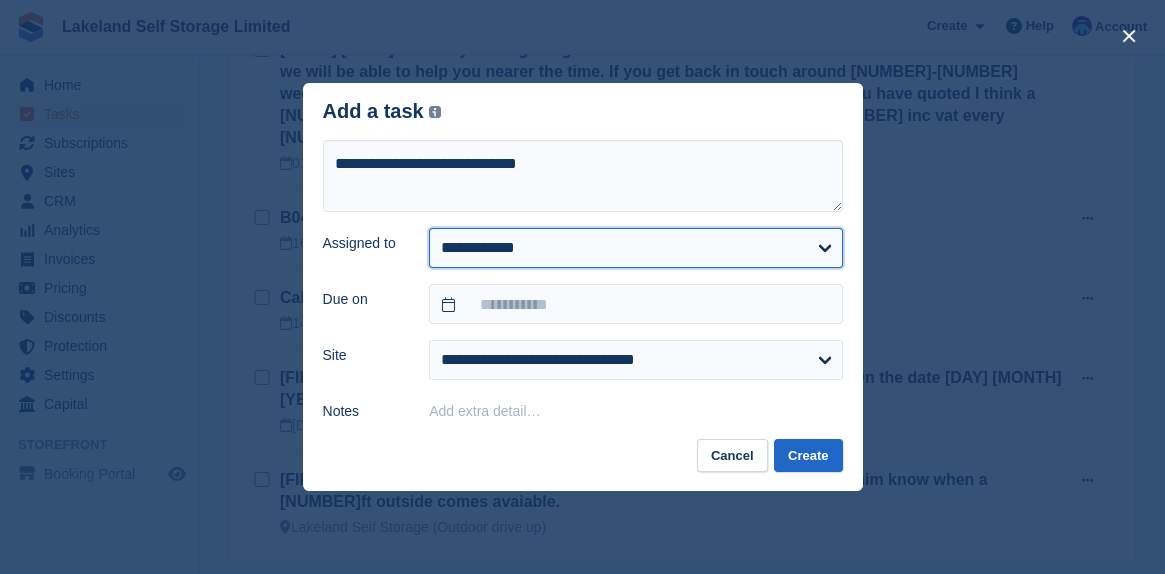 click on "**********" at bounding box center [635, 248] 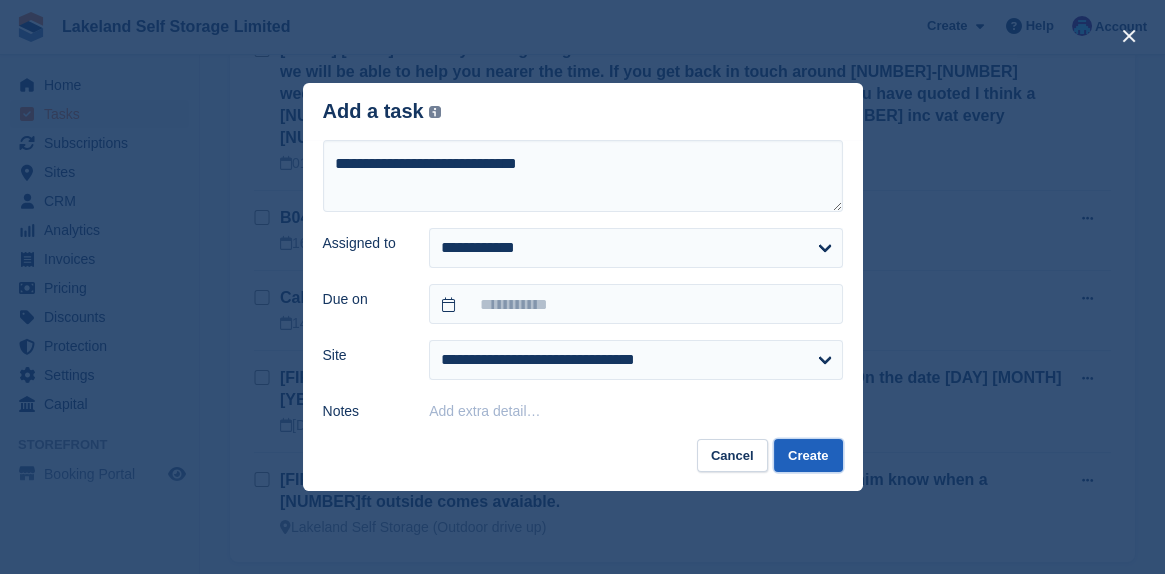 click on "Create" at bounding box center (808, 455) 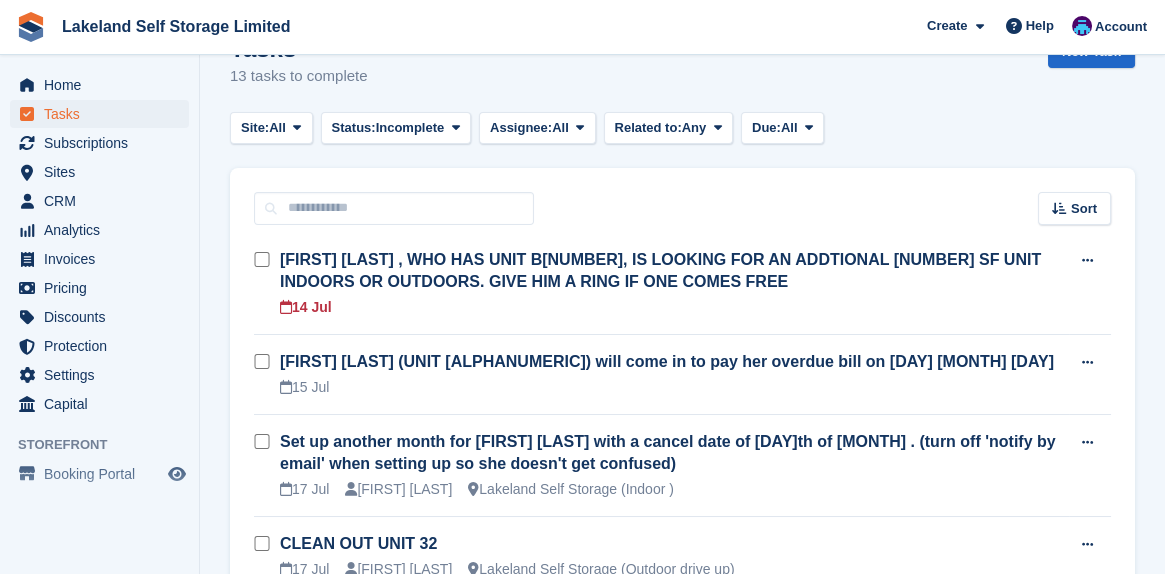scroll, scrollTop: 0, scrollLeft: 0, axis: both 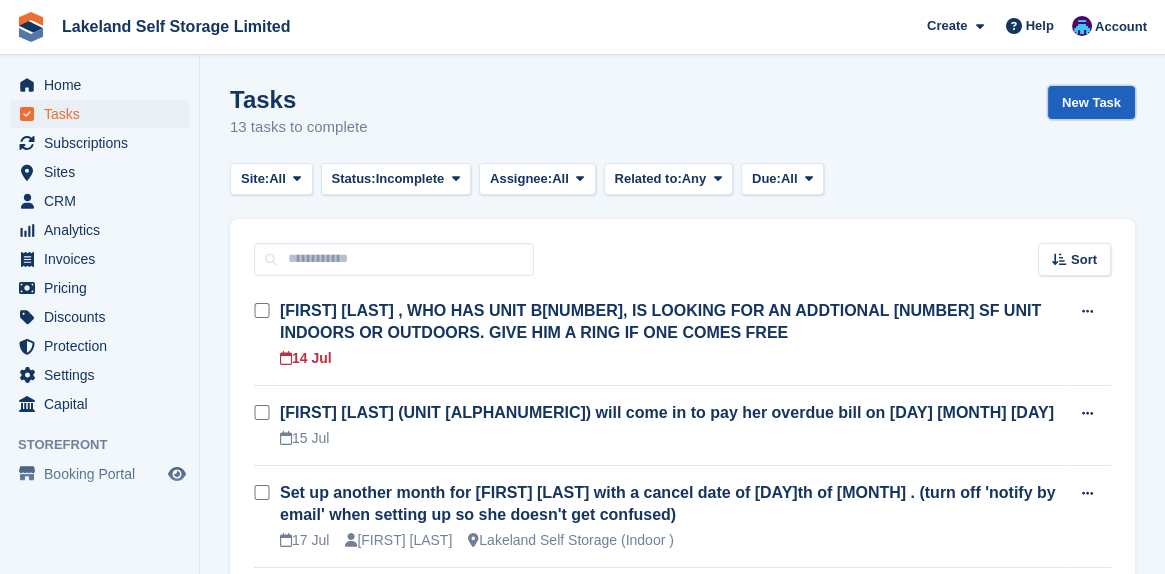 click on "New Task" at bounding box center [1091, 102] 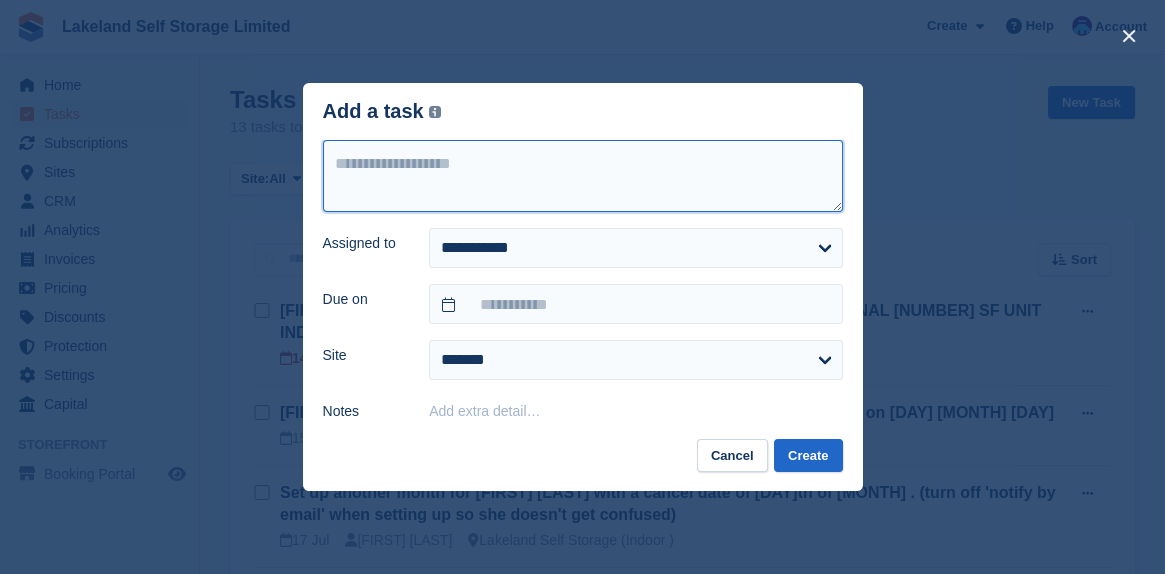 drag, startPoint x: 381, startPoint y: 160, endPoint x: 389, endPoint y: 169, distance: 12.0415945 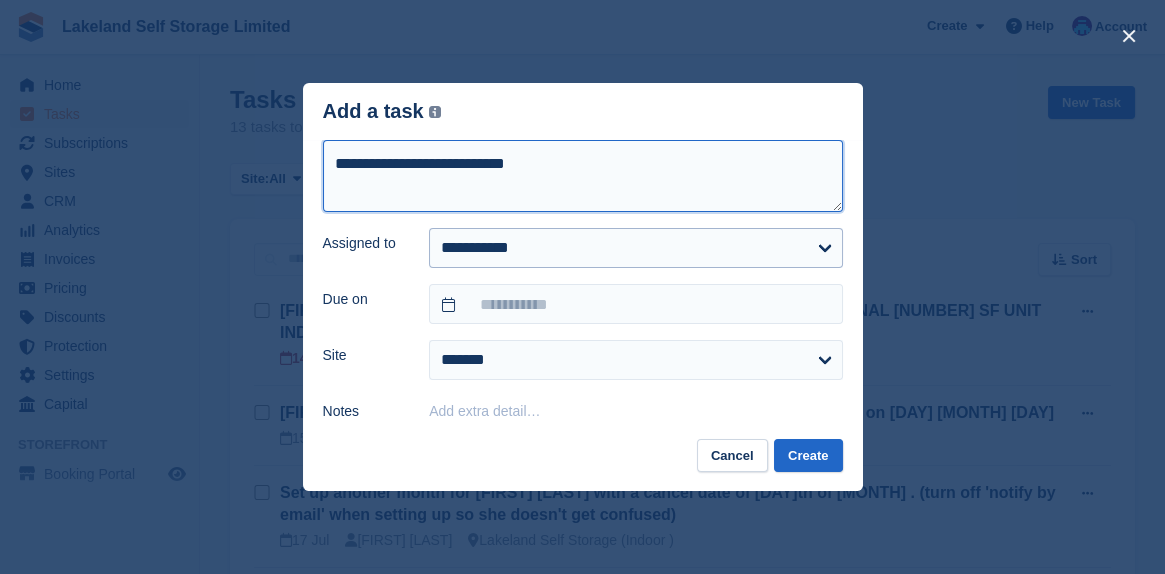 type on "**********" 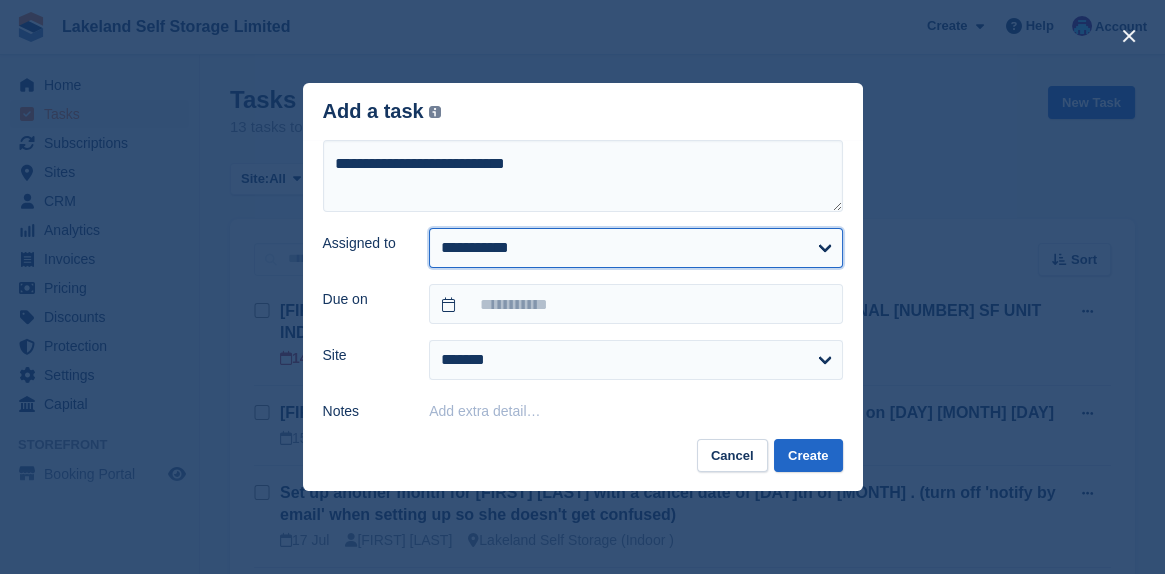 click on "**********" at bounding box center (635, 248) 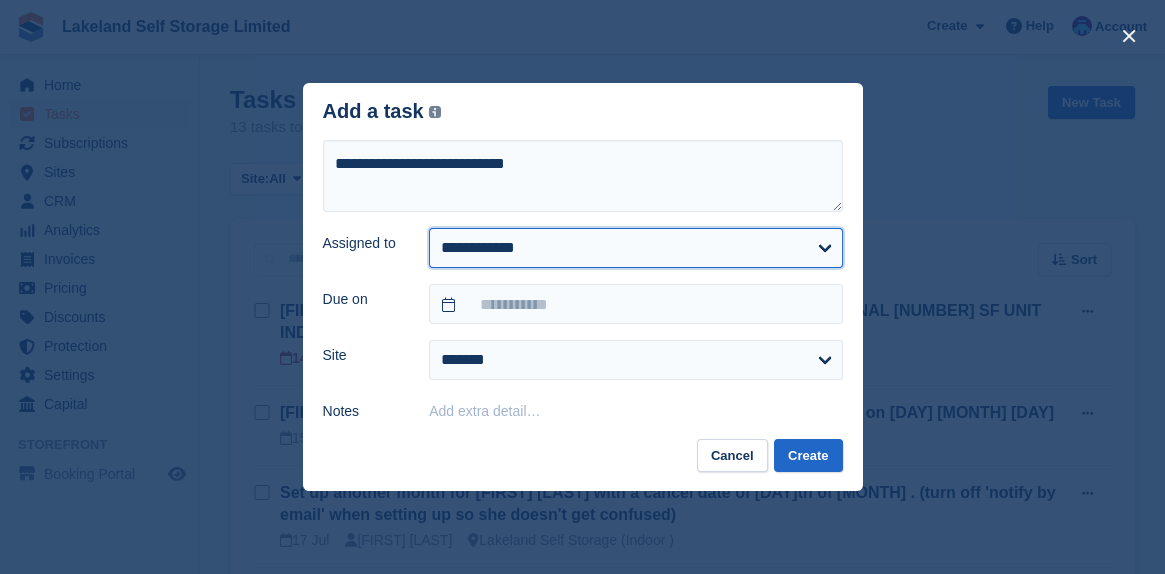 click on "**********" at bounding box center [635, 248] 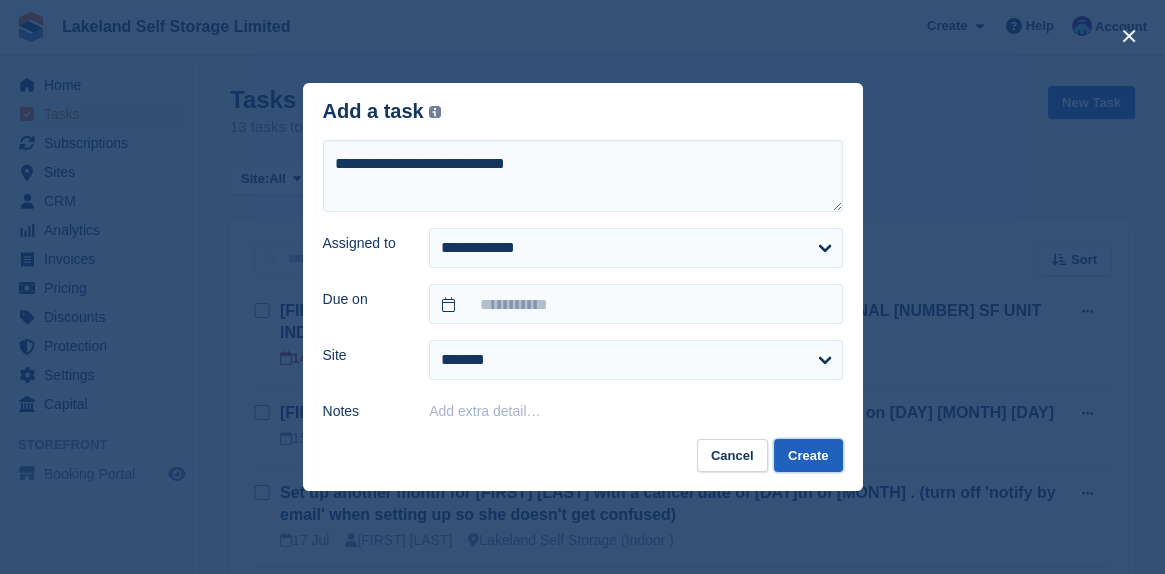 click on "Create" at bounding box center [808, 455] 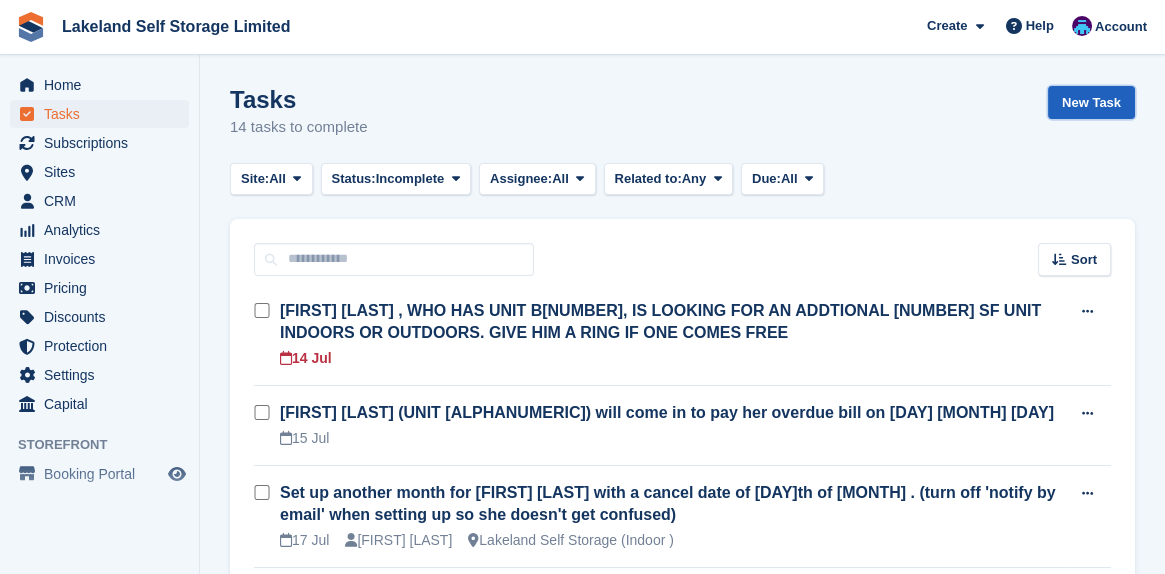 click on "New Task" at bounding box center [1091, 102] 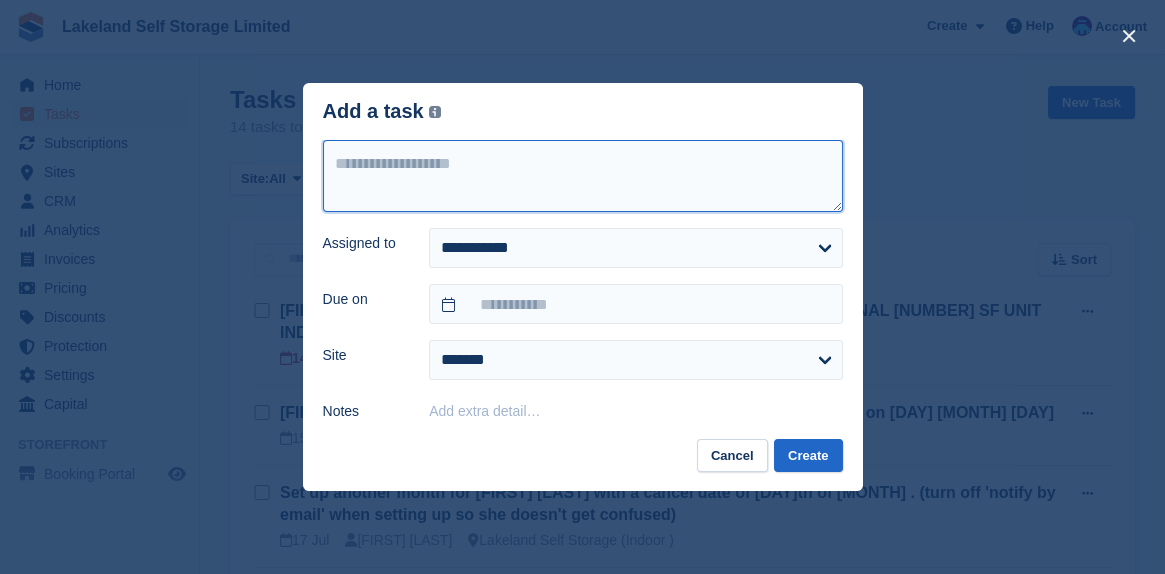 click at bounding box center [583, 176] 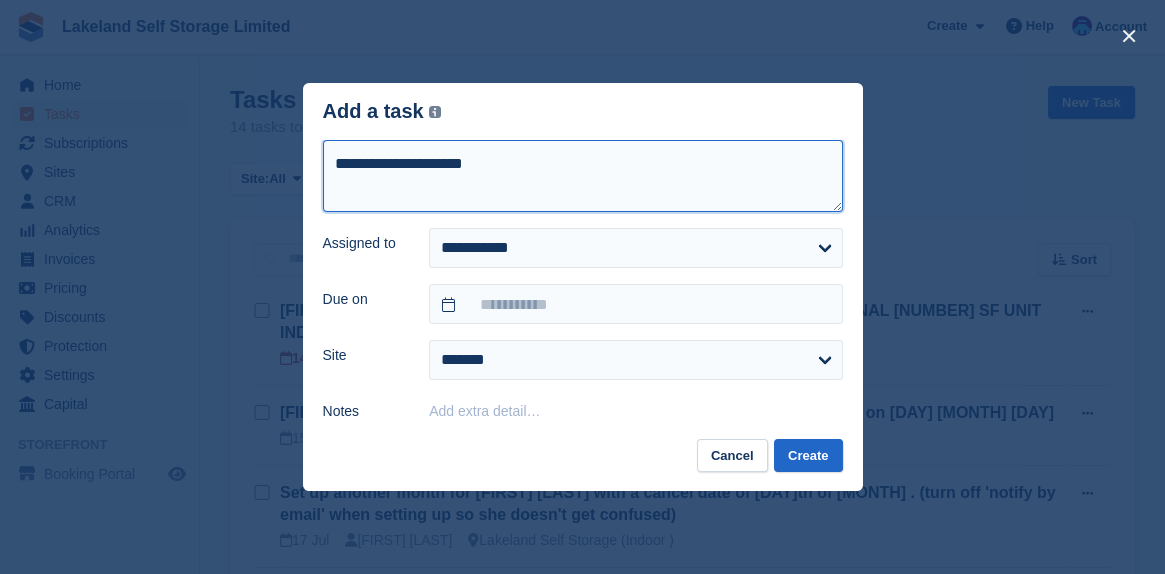 click on "**********" at bounding box center (583, 176) 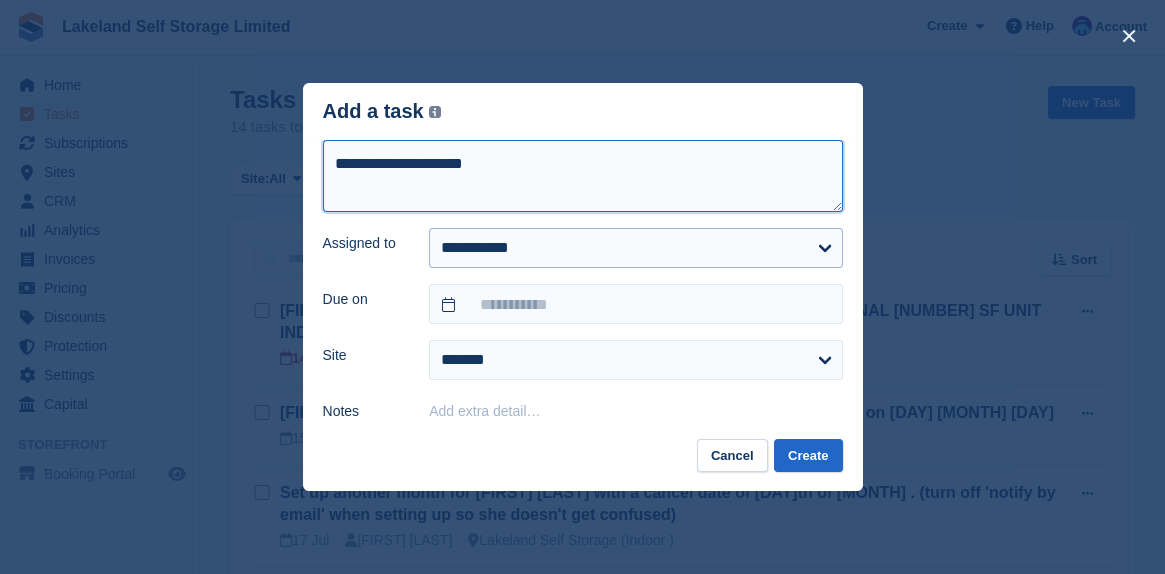 type on "**********" 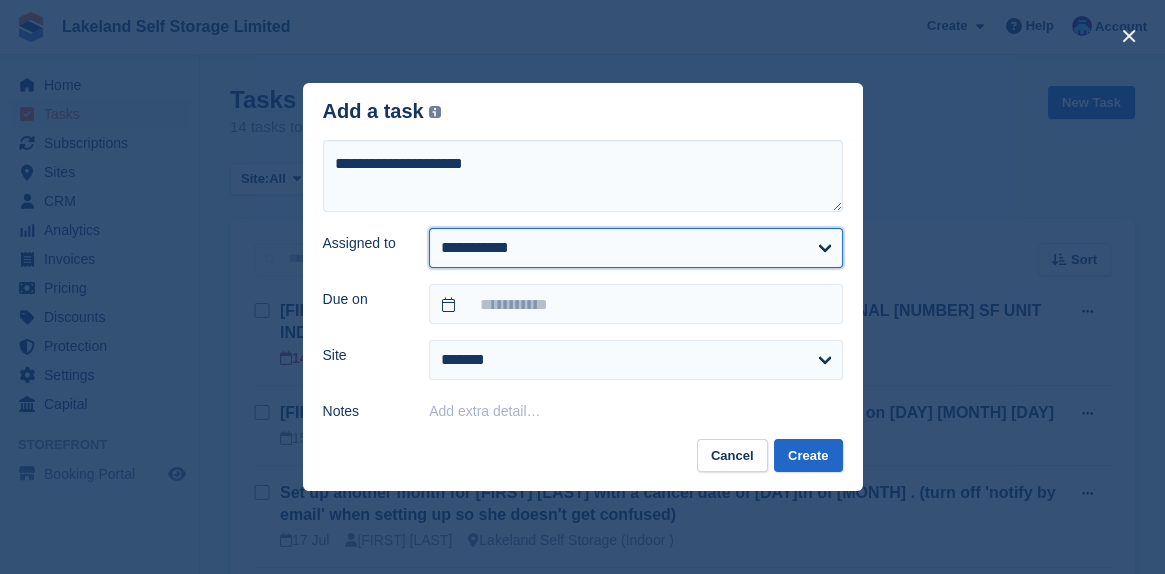 click on "**********" at bounding box center [635, 248] 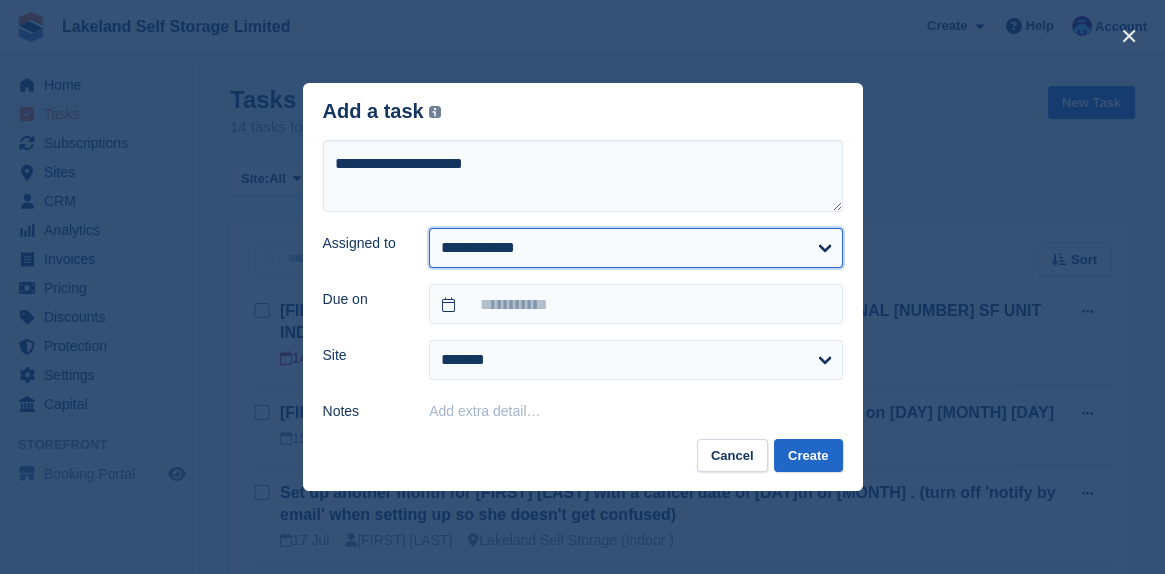 click on "**********" at bounding box center [635, 248] 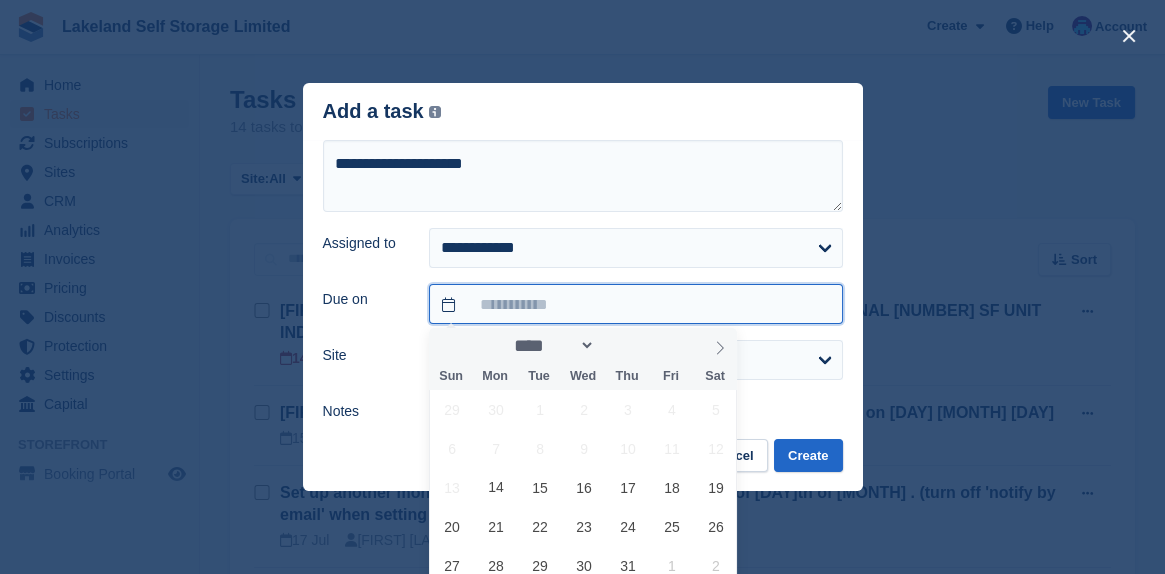 click at bounding box center (635, 304) 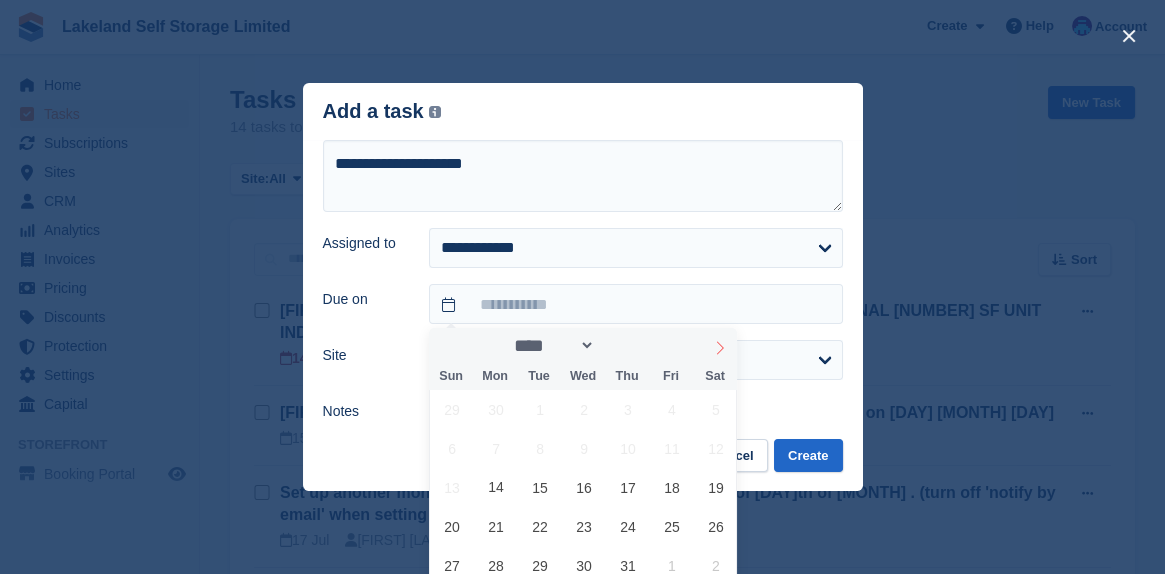 click at bounding box center [720, 345] 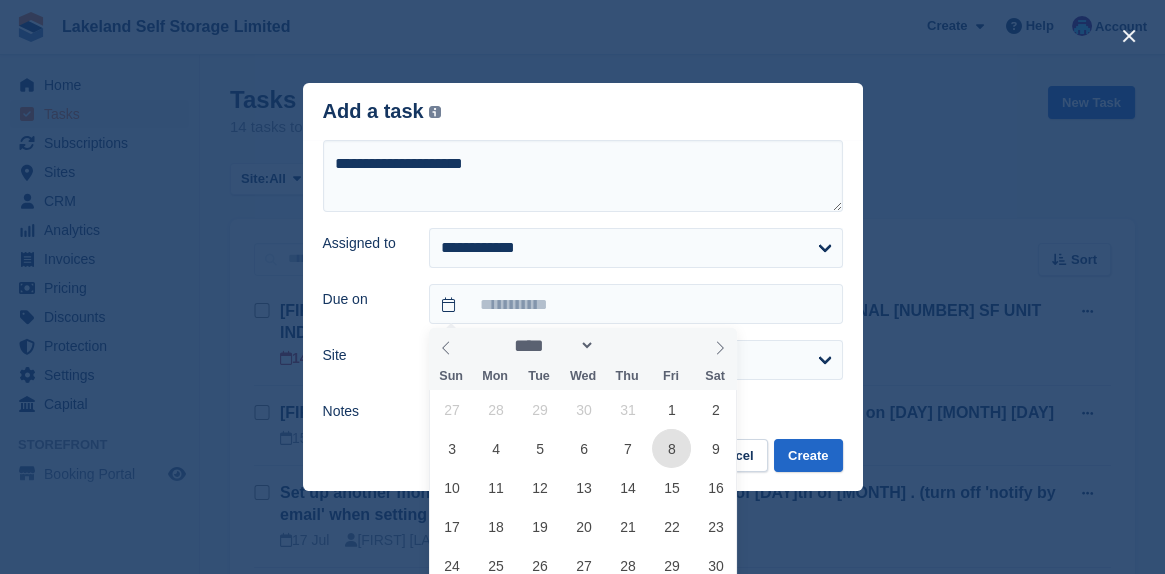 click on "8" at bounding box center (671, 448) 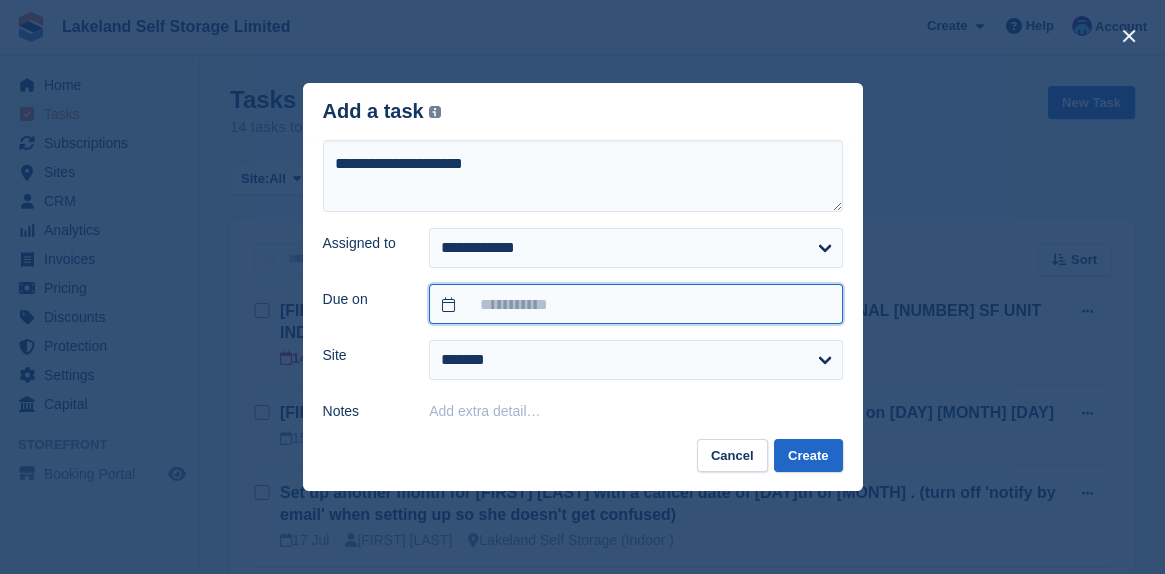 type on "**********" 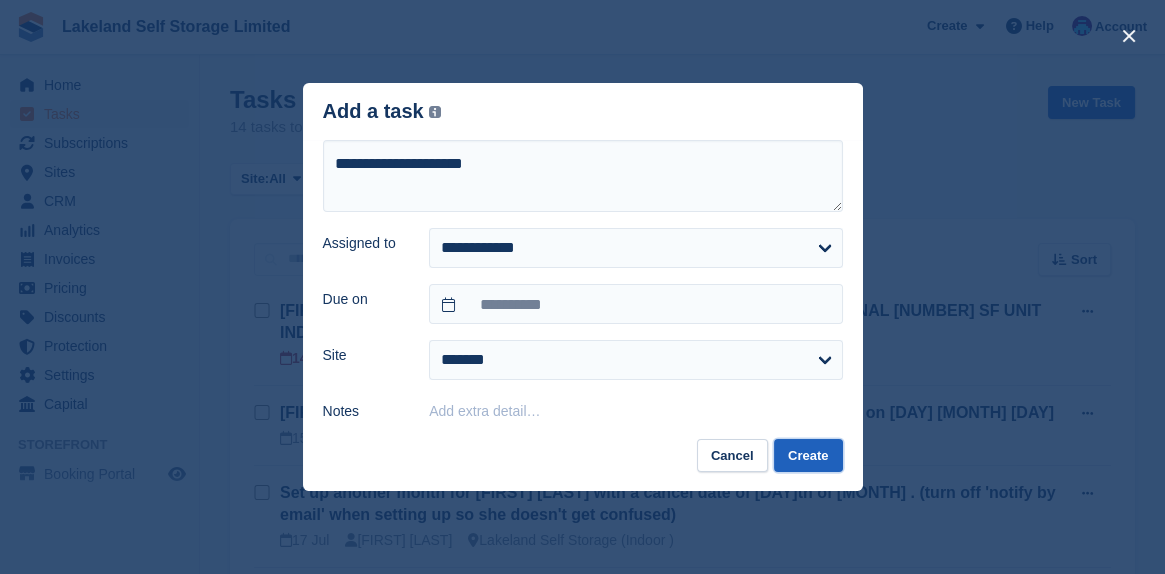 click on "Create" at bounding box center (808, 455) 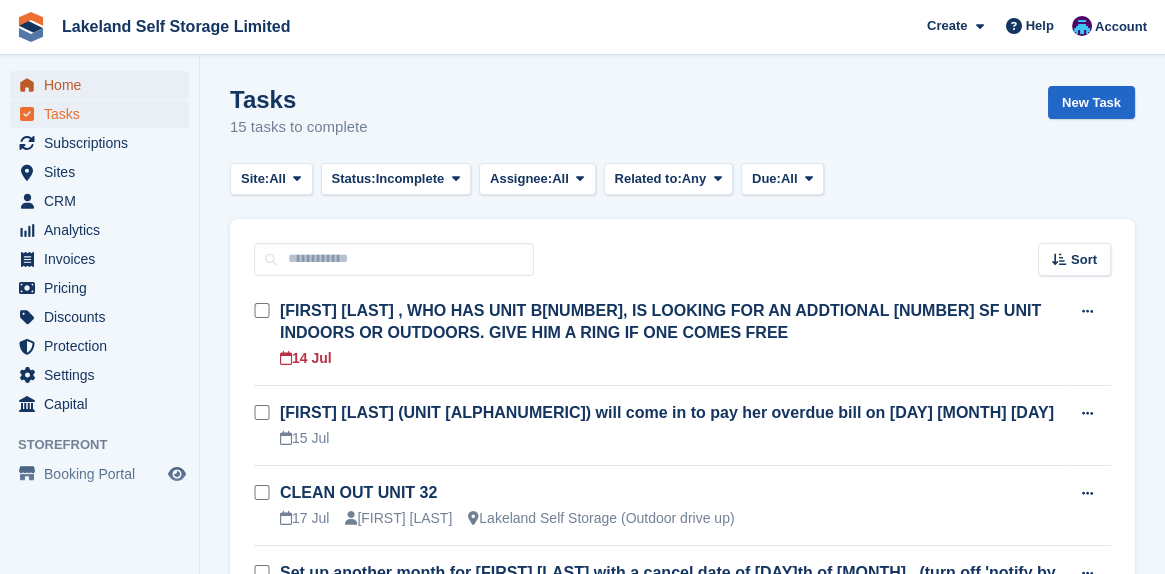 click on "Home" at bounding box center (104, 85) 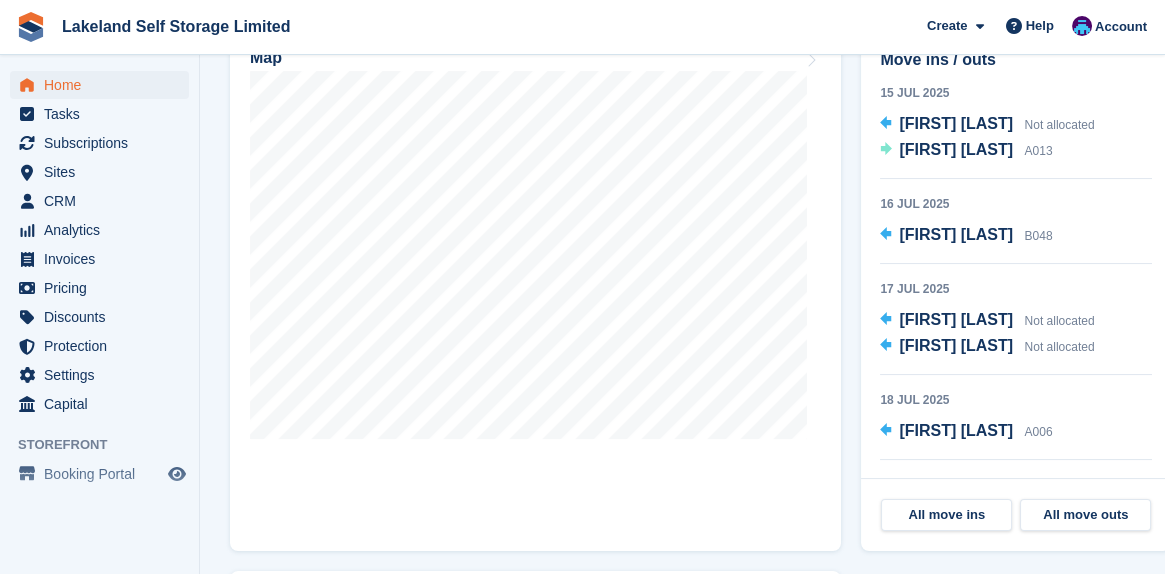 scroll, scrollTop: 700, scrollLeft: 0, axis: vertical 